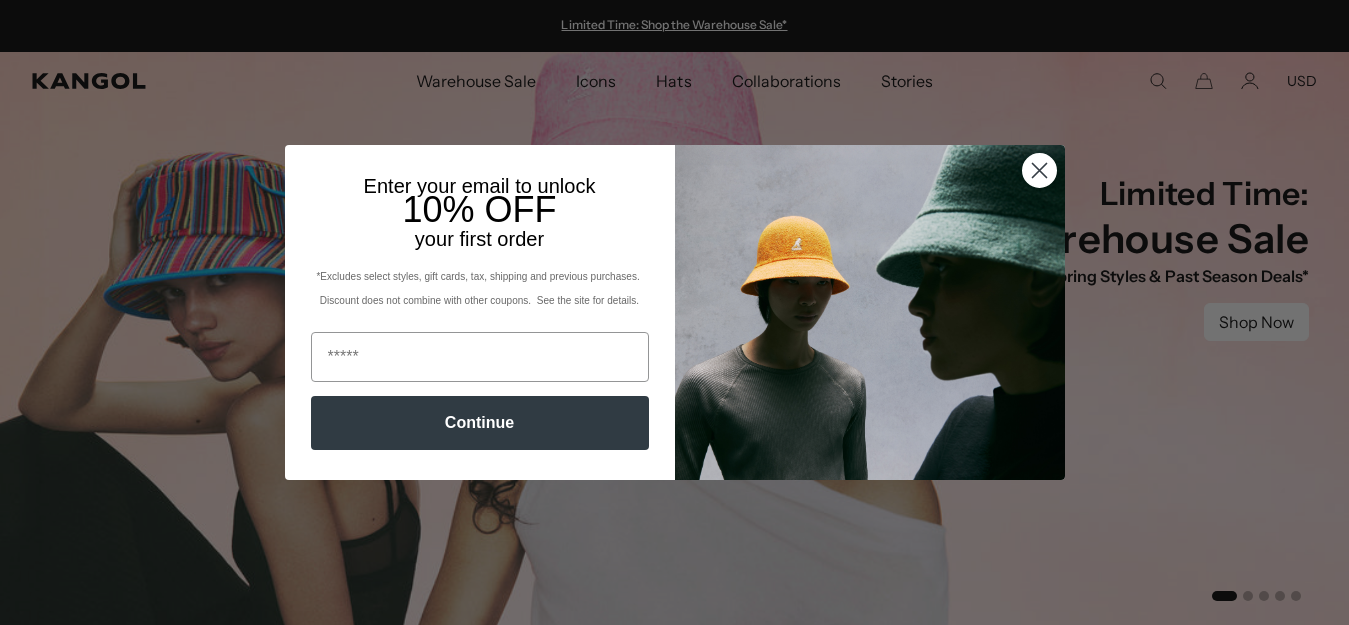 scroll, scrollTop: 0, scrollLeft: 0, axis: both 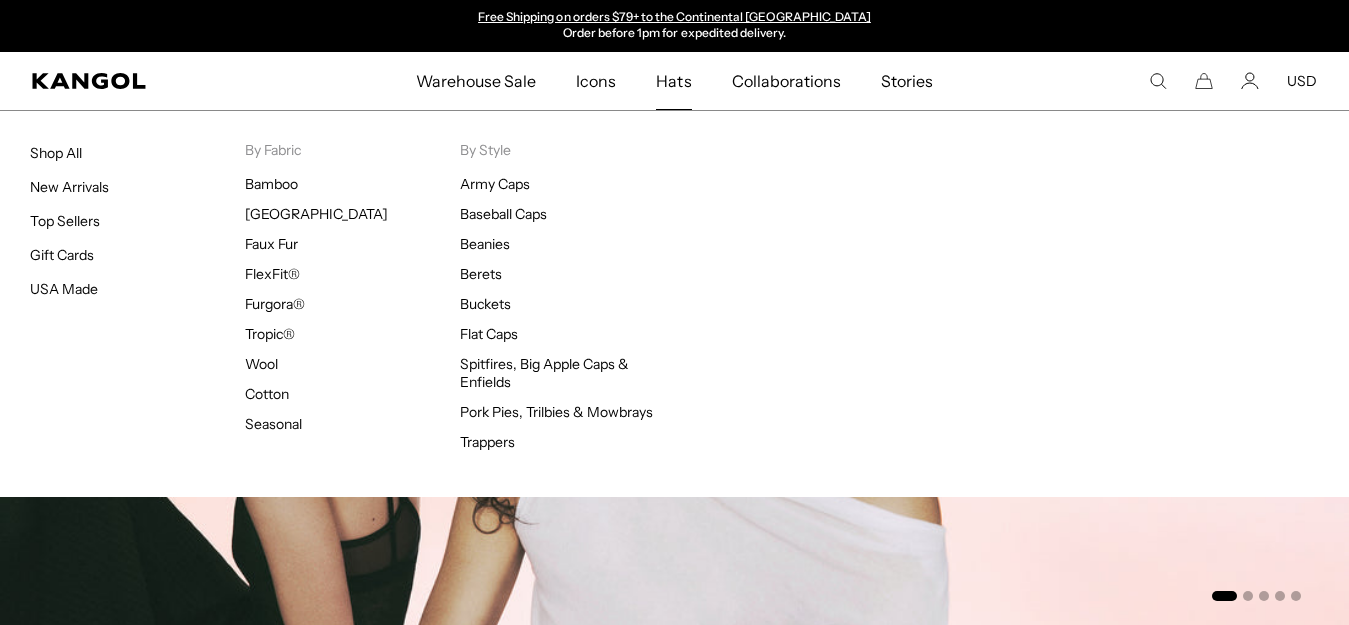 click on "Hats" at bounding box center (673, 81) 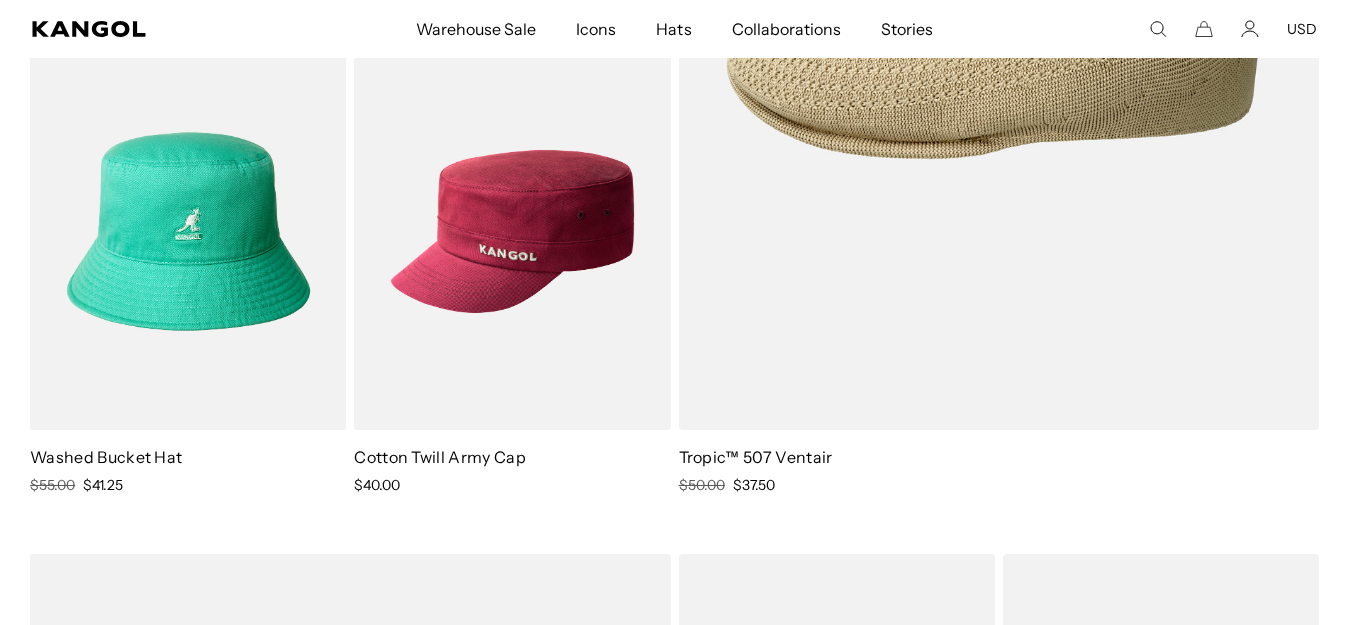scroll, scrollTop: 1565, scrollLeft: 0, axis: vertical 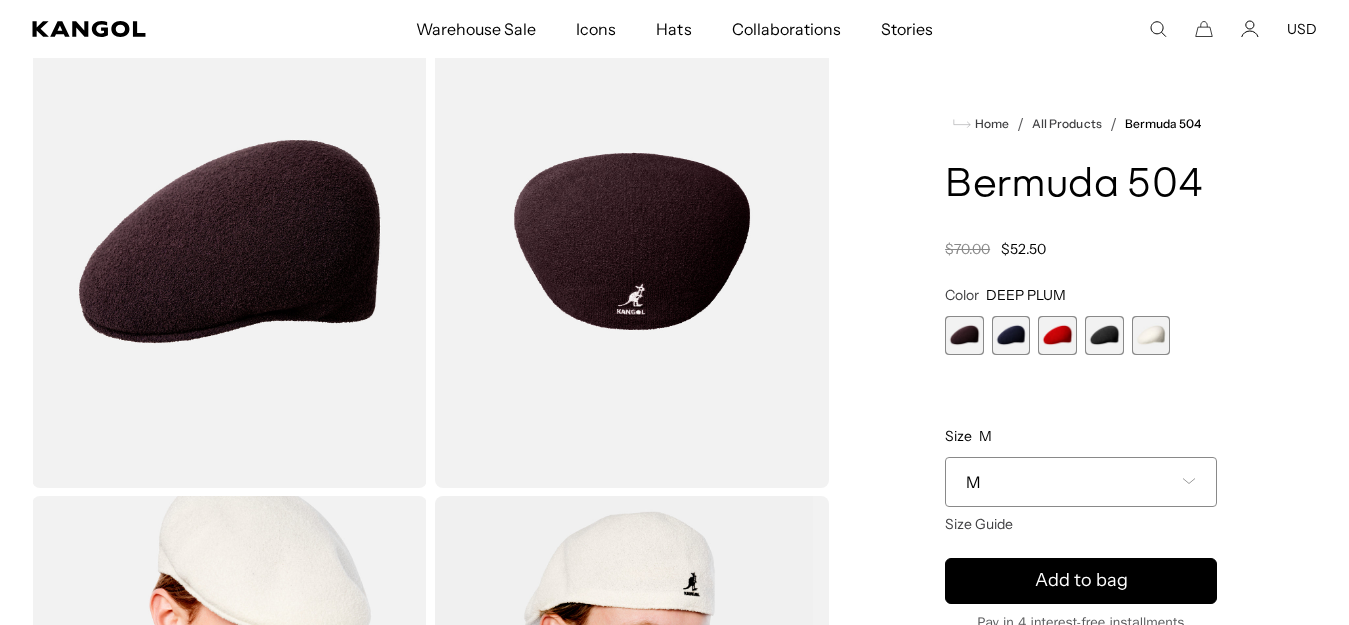 click on "USD" at bounding box center (1302, 29) 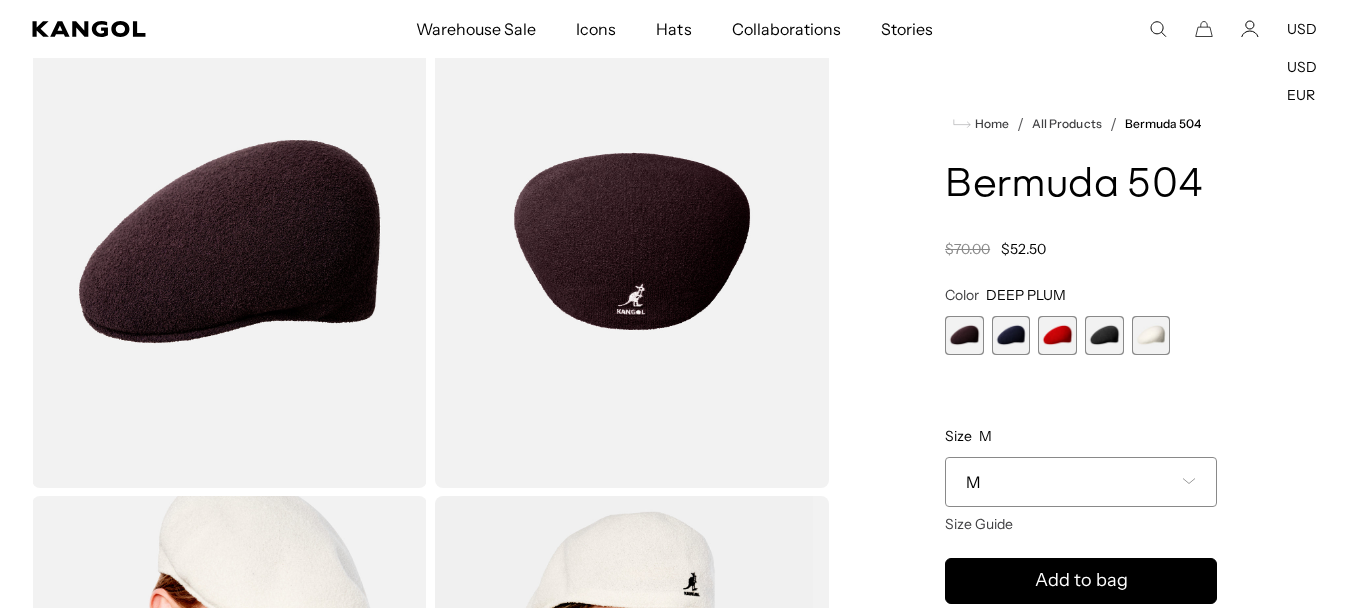 scroll, scrollTop: 0, scrollLeft: 412, axis: horizontal 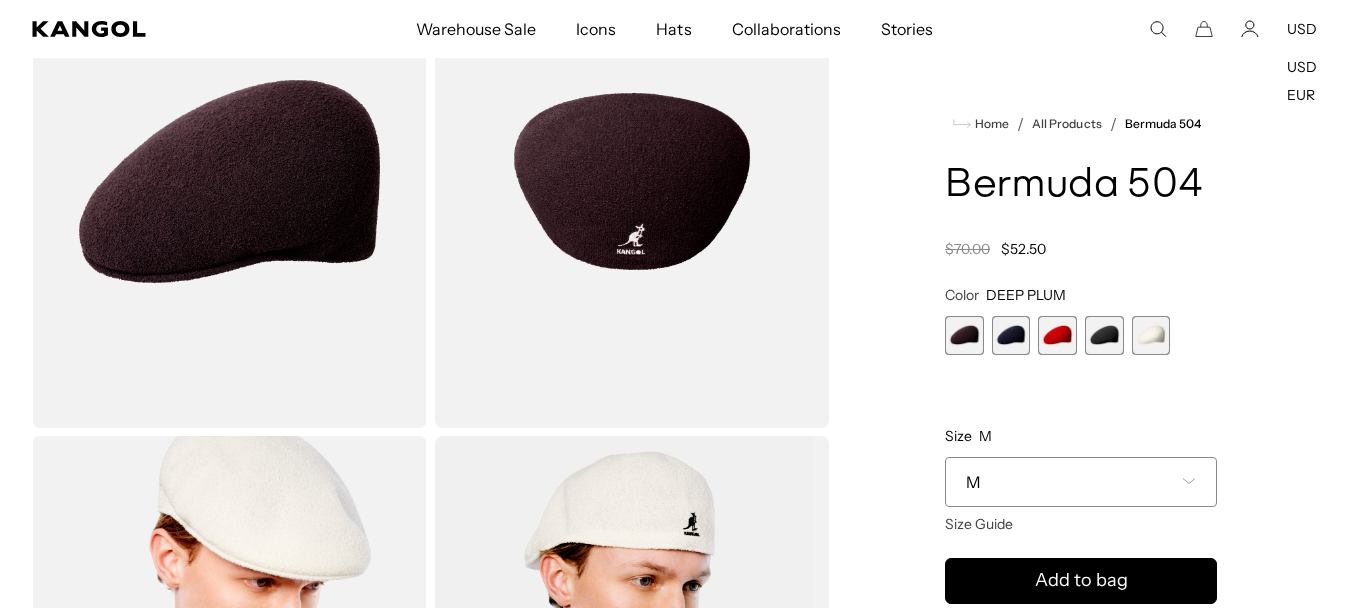 click at bounding box center (1011, 335) 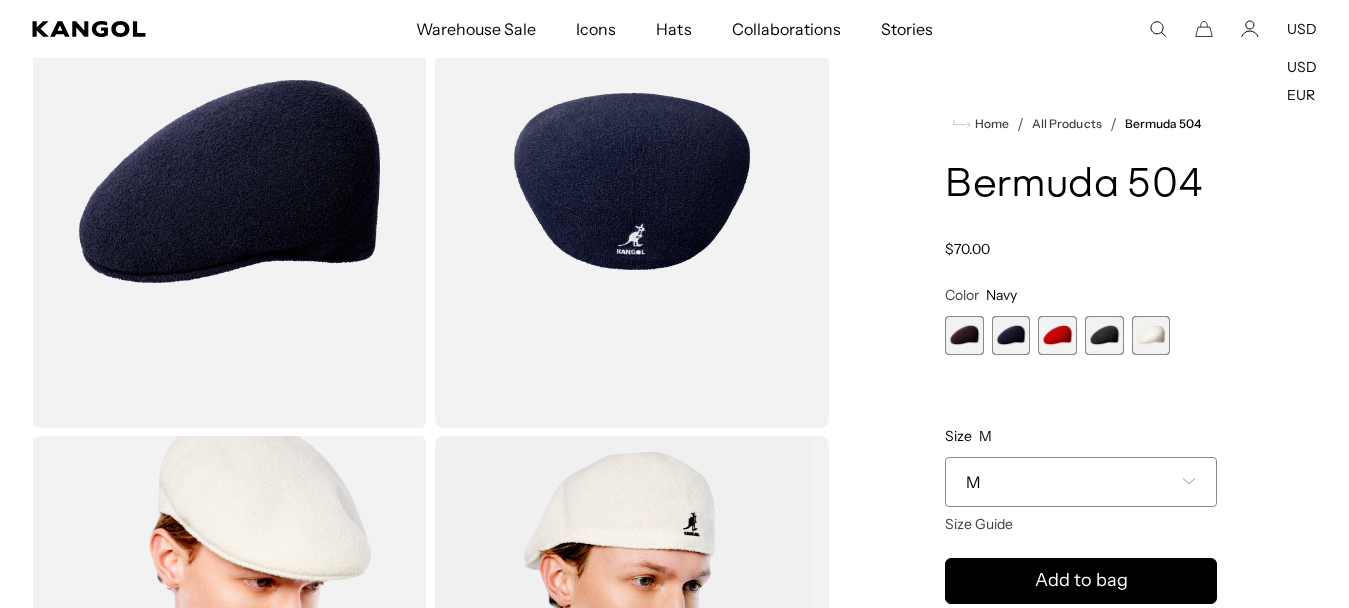 scroll, scrollTop: 0, scrollLeft: 412, axis: horizontal 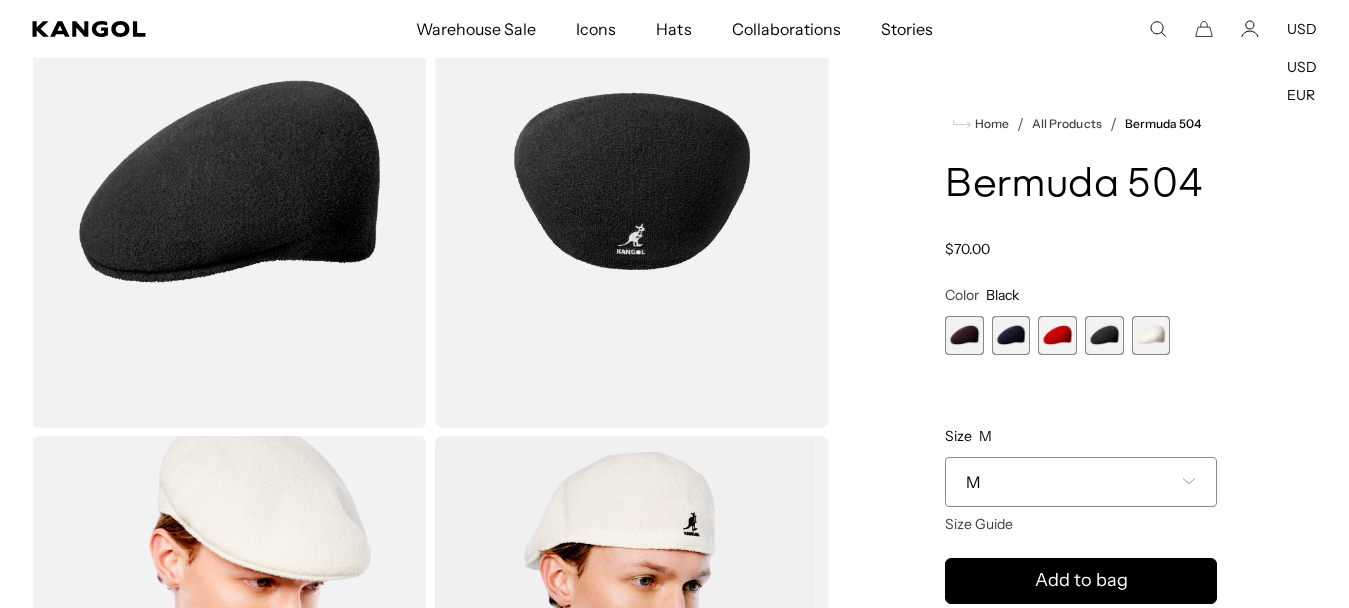 click at bounding box center [964, 335] 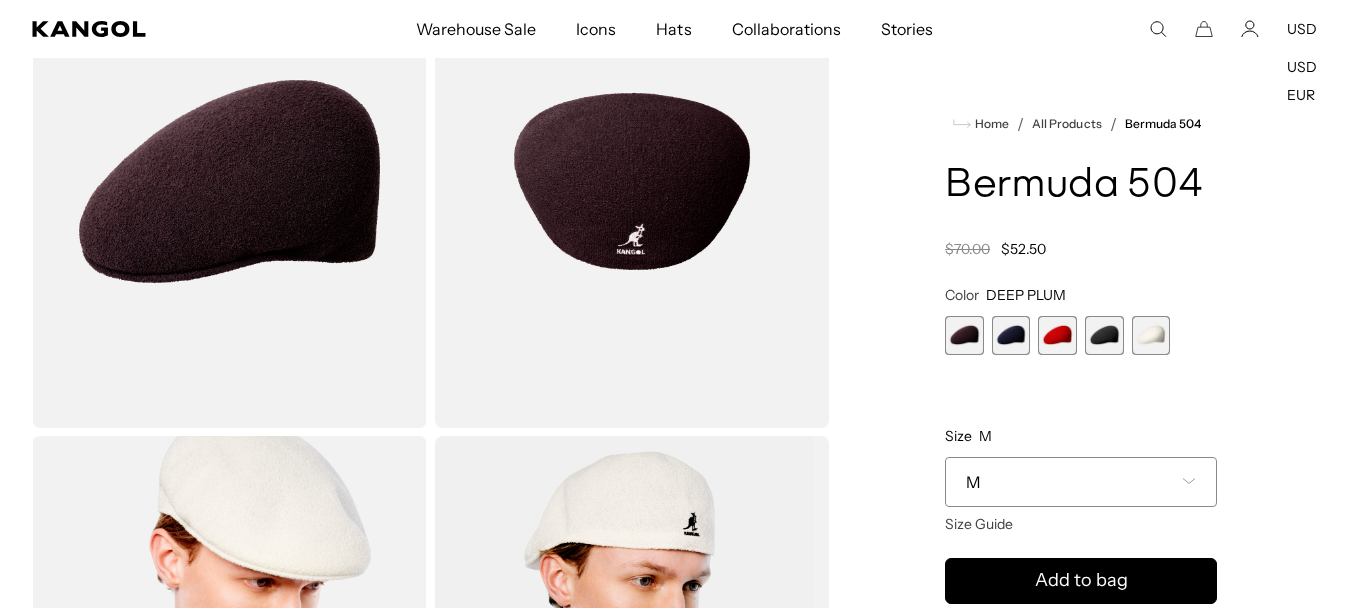 scroll, scrollTop: 0, scrollLeft: 412, axis: horizontal 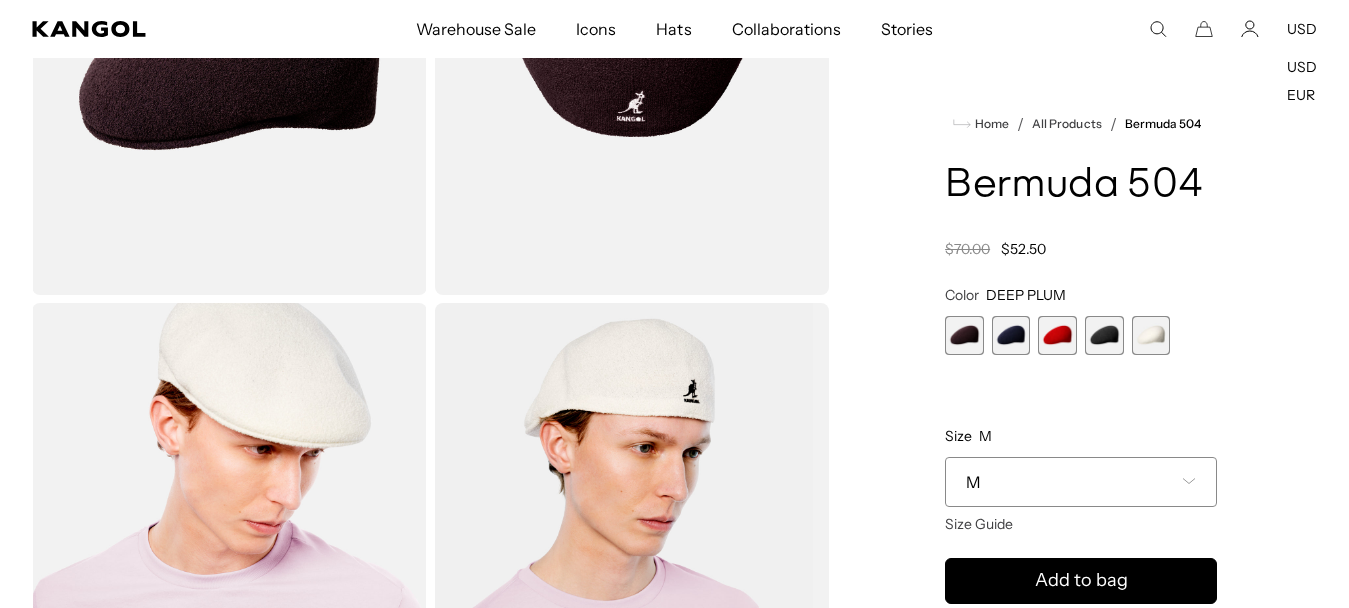 click at bounding box center [1104, 335] 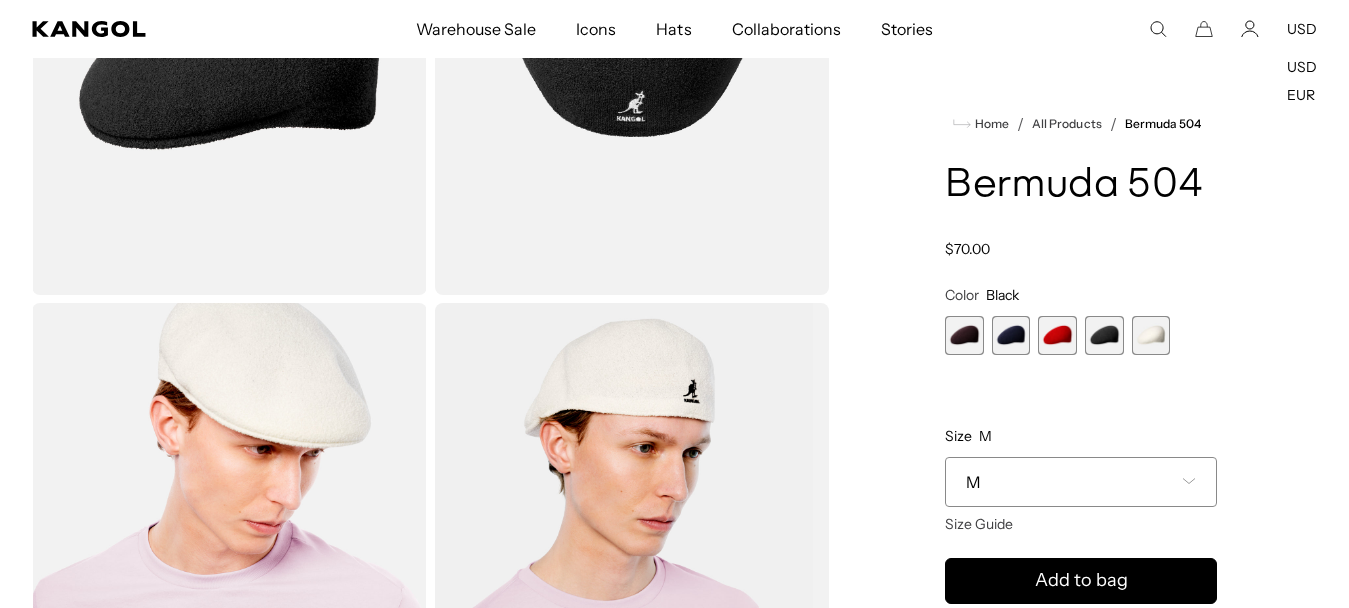 scroll, scrollTop: 0, scrollLeft: 412, axis: horizontal 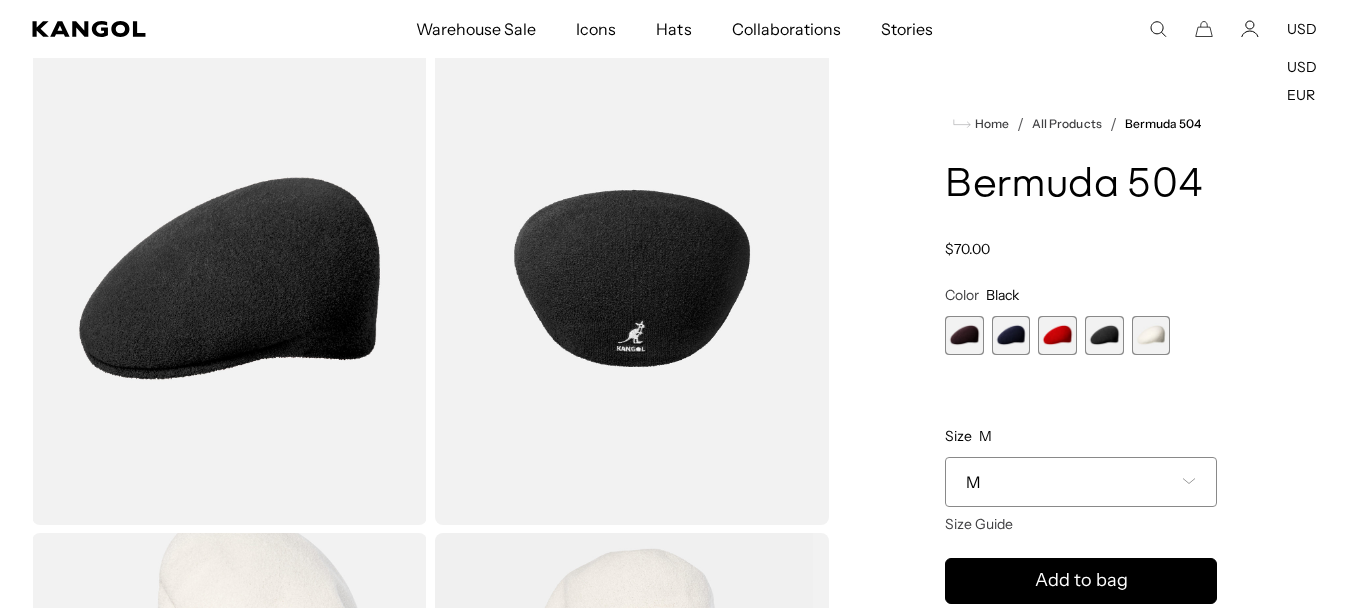 click on "USD" at bounding box center [1302, 29] 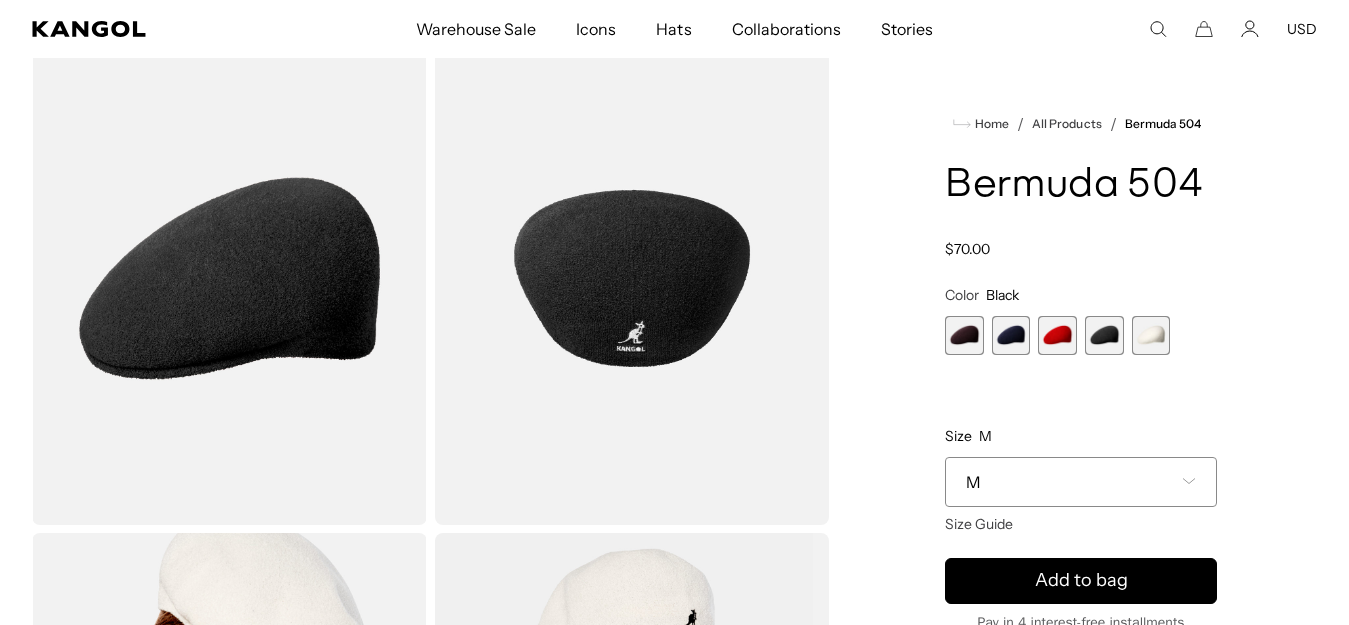 scroll, scrollTop: 0, scrollLeft: 0, axis: both 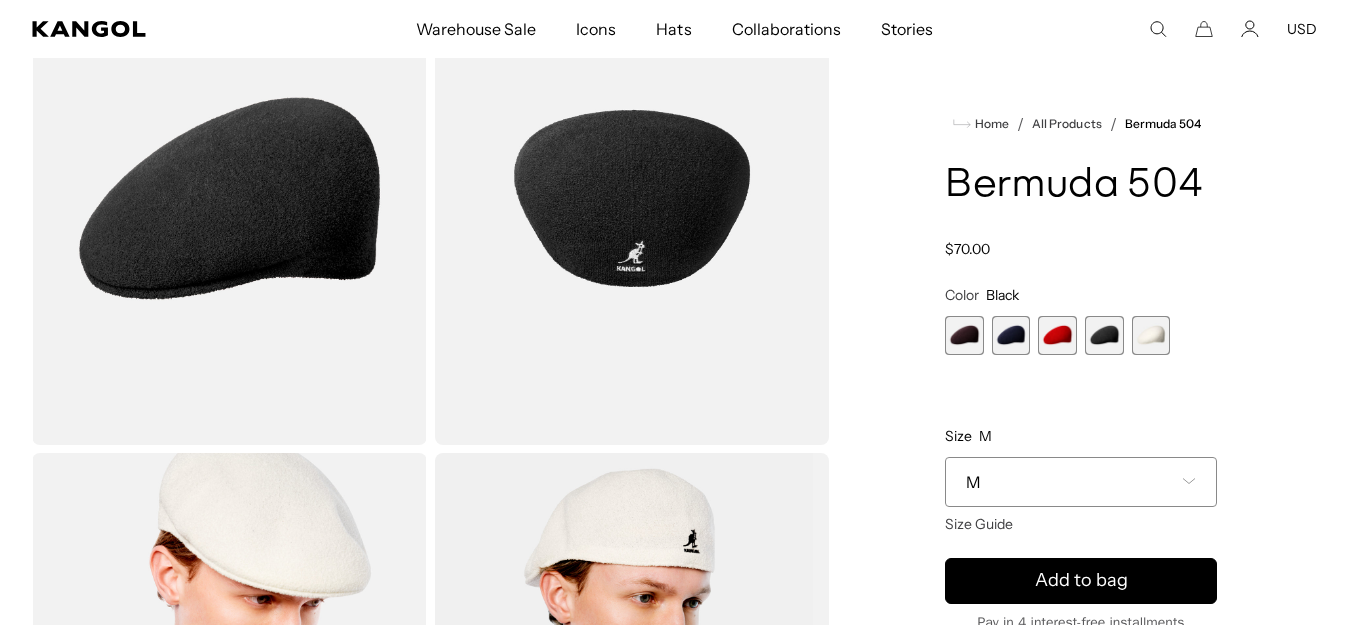 click on "M" at bounding box center (1081, 482) 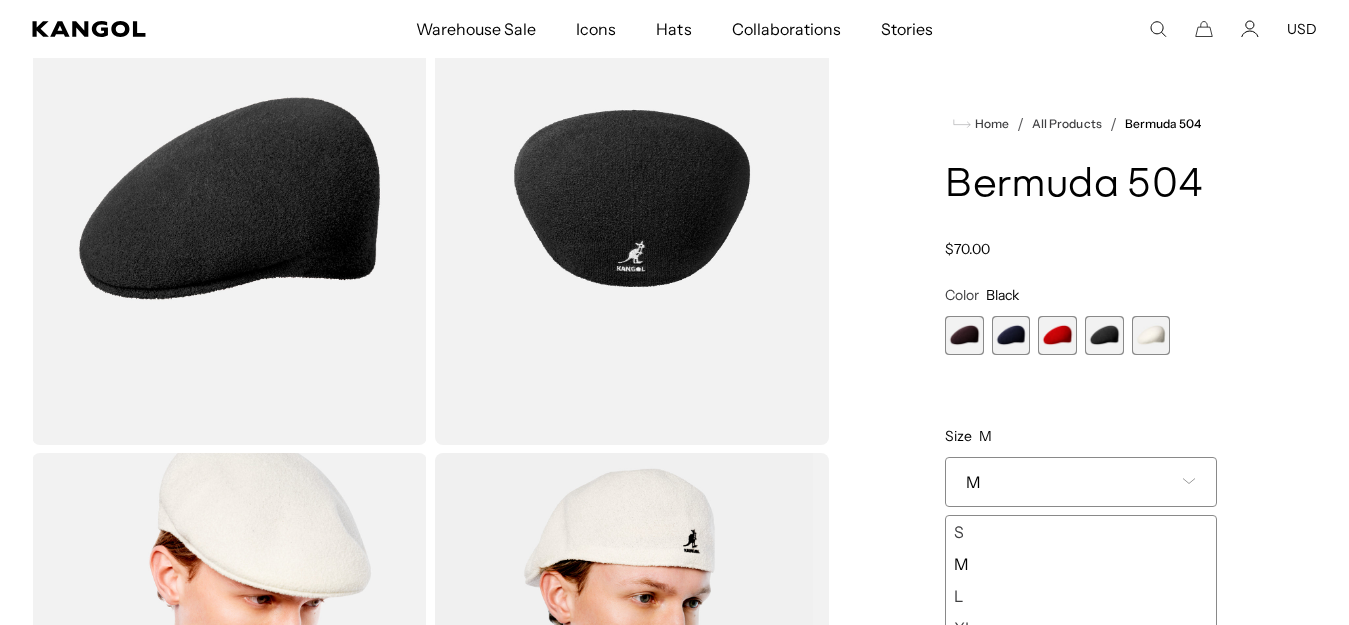 scroll, scrollTop: 0, scrollLeft: 412, axis: horizontal 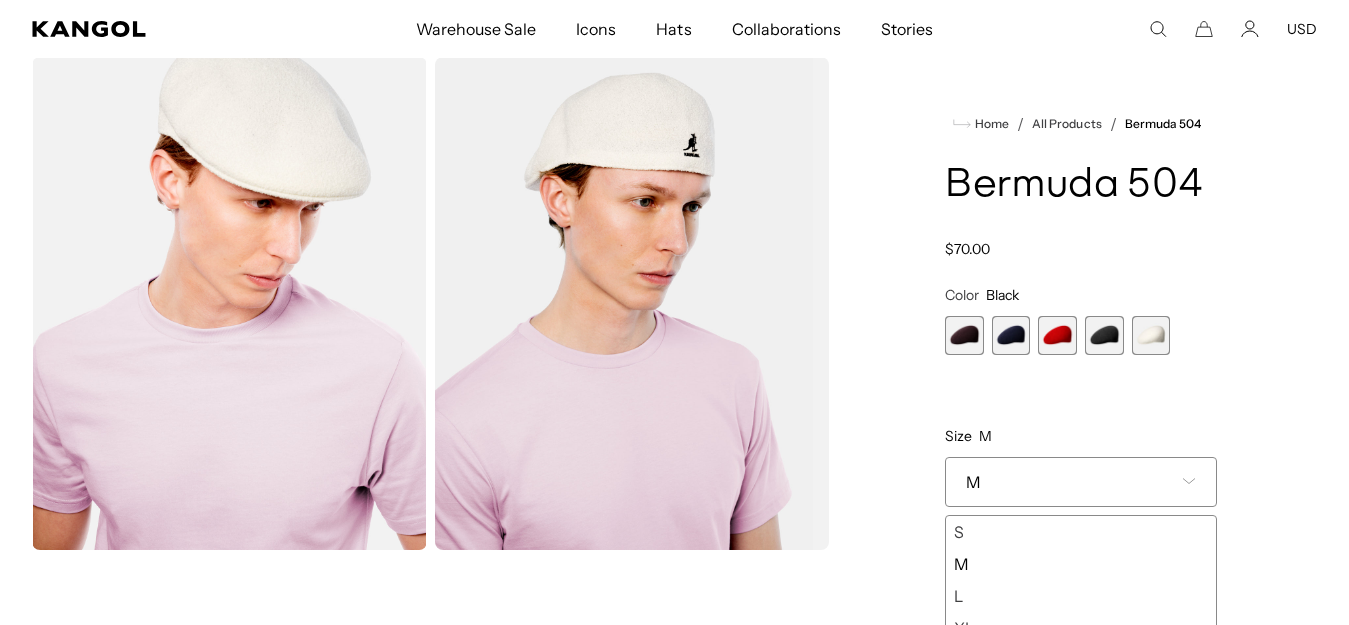 click on "L" at bounding box center [1081, 596] 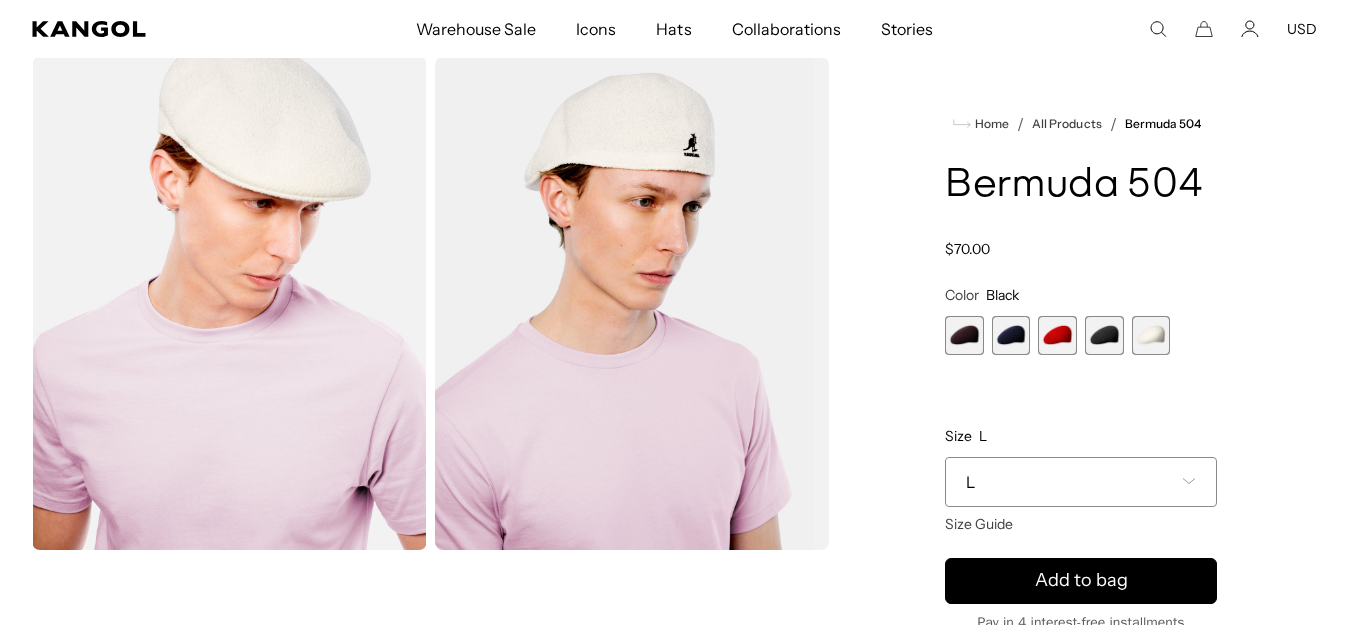 scroll 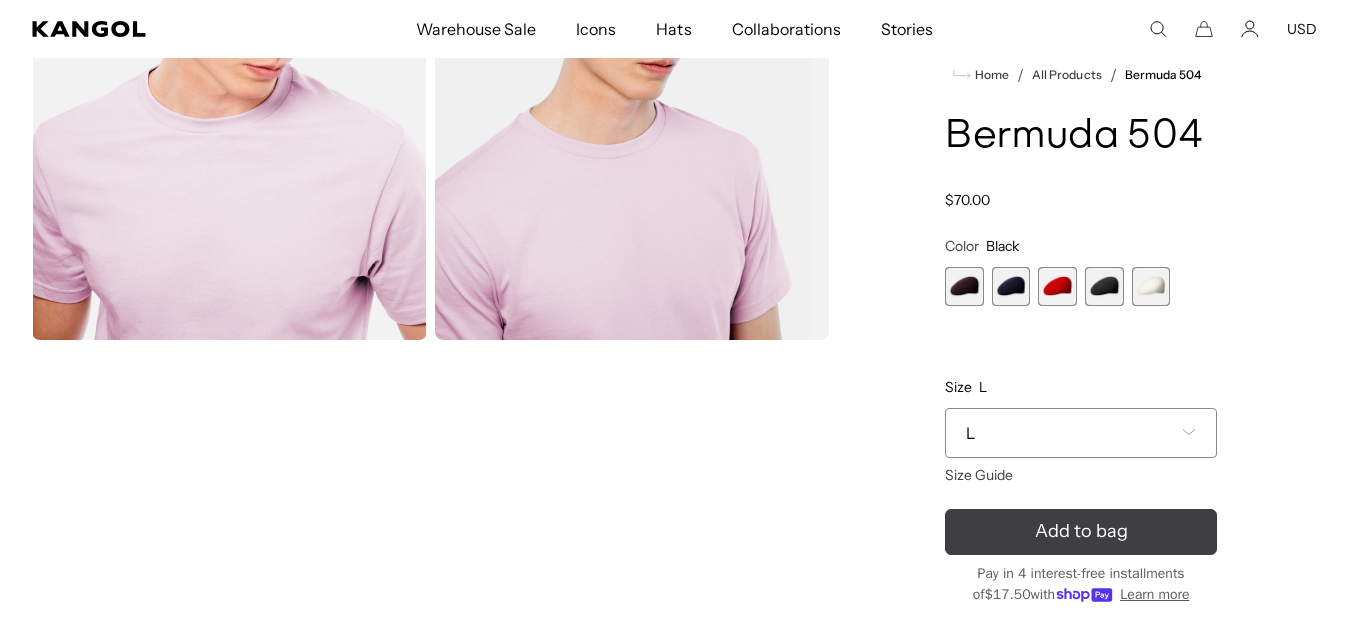 click 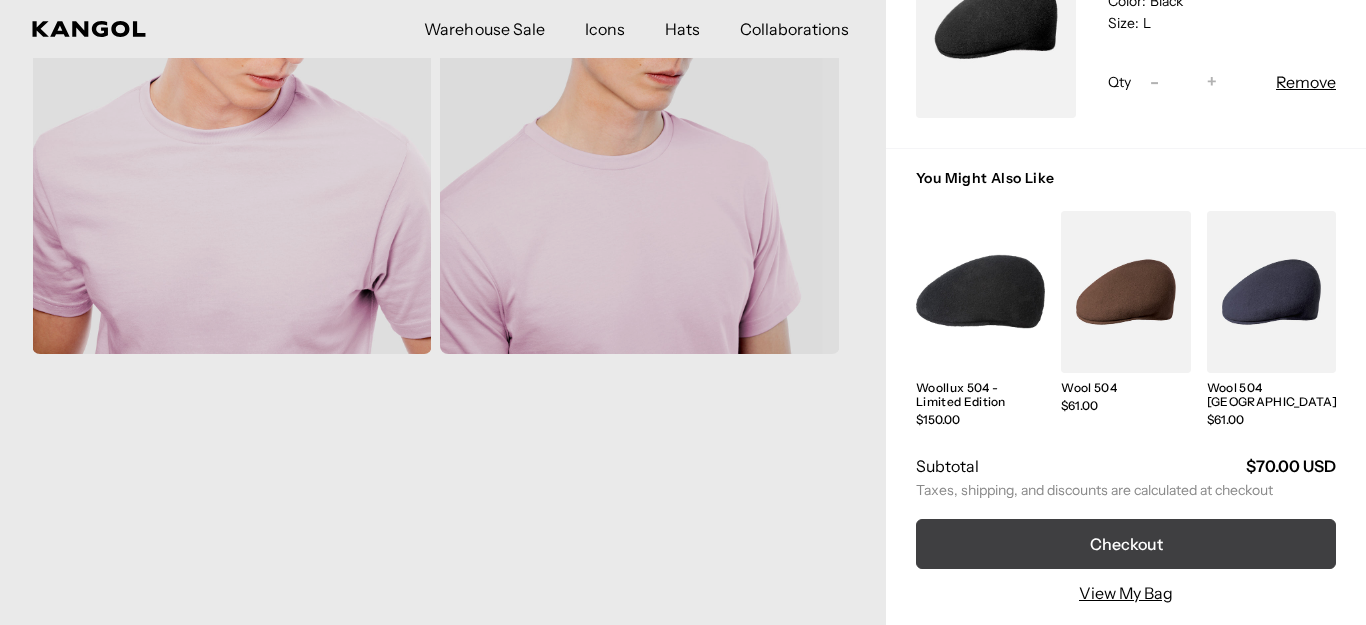 click on "Checkout" at bounding box center [1126, 544] 